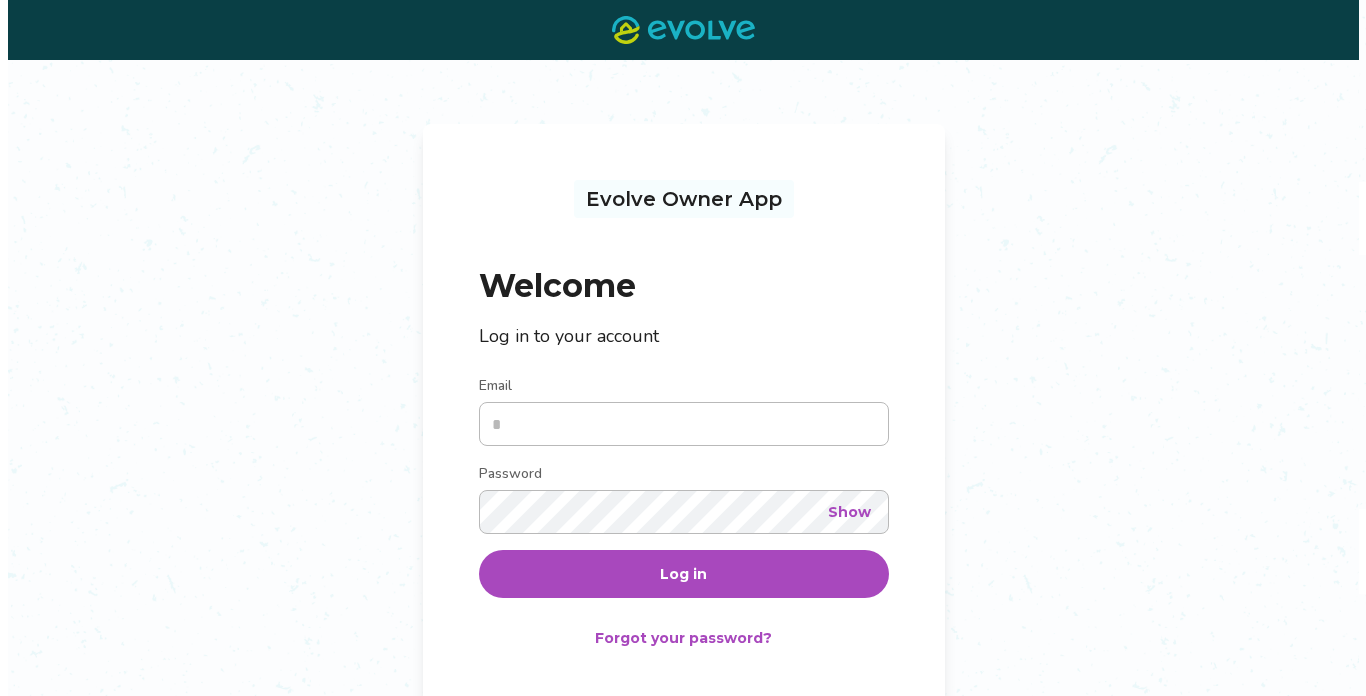 scroll, scrollTop: 0, scrollLeft: 0, axis: both 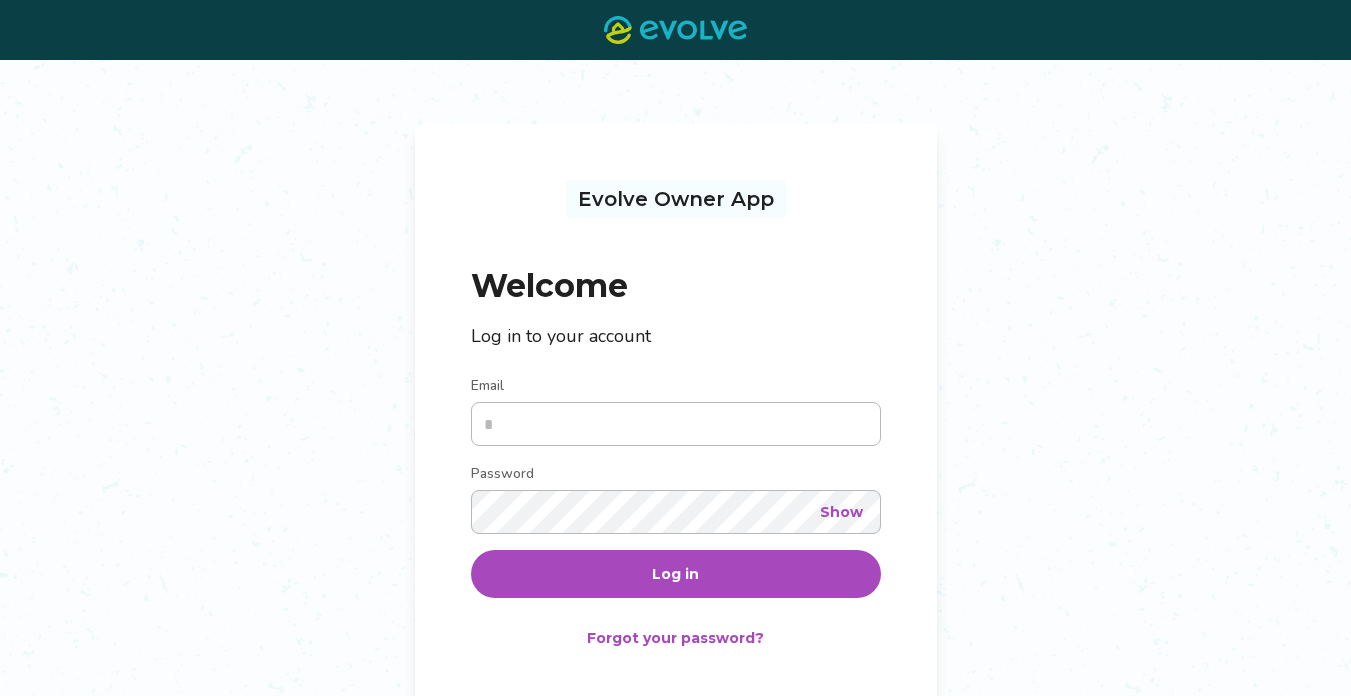 type on "**********" 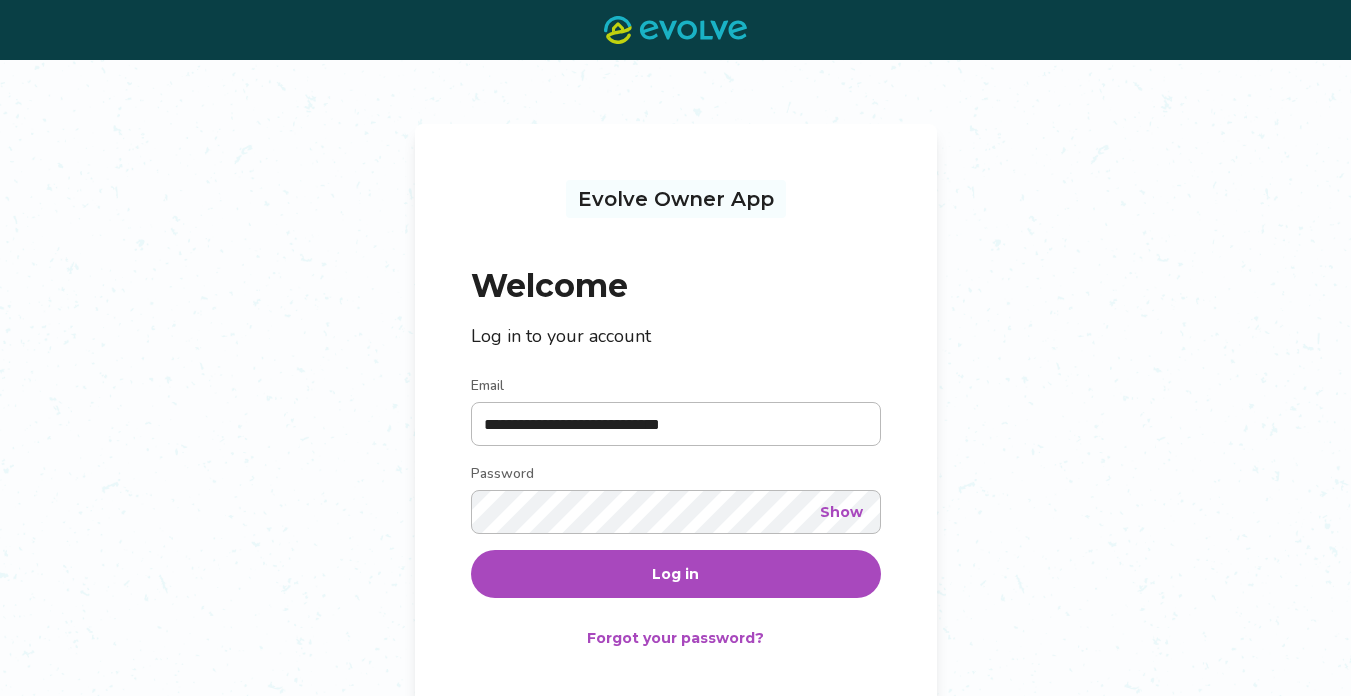 click on "Log in" at bounding box center [676, 574] 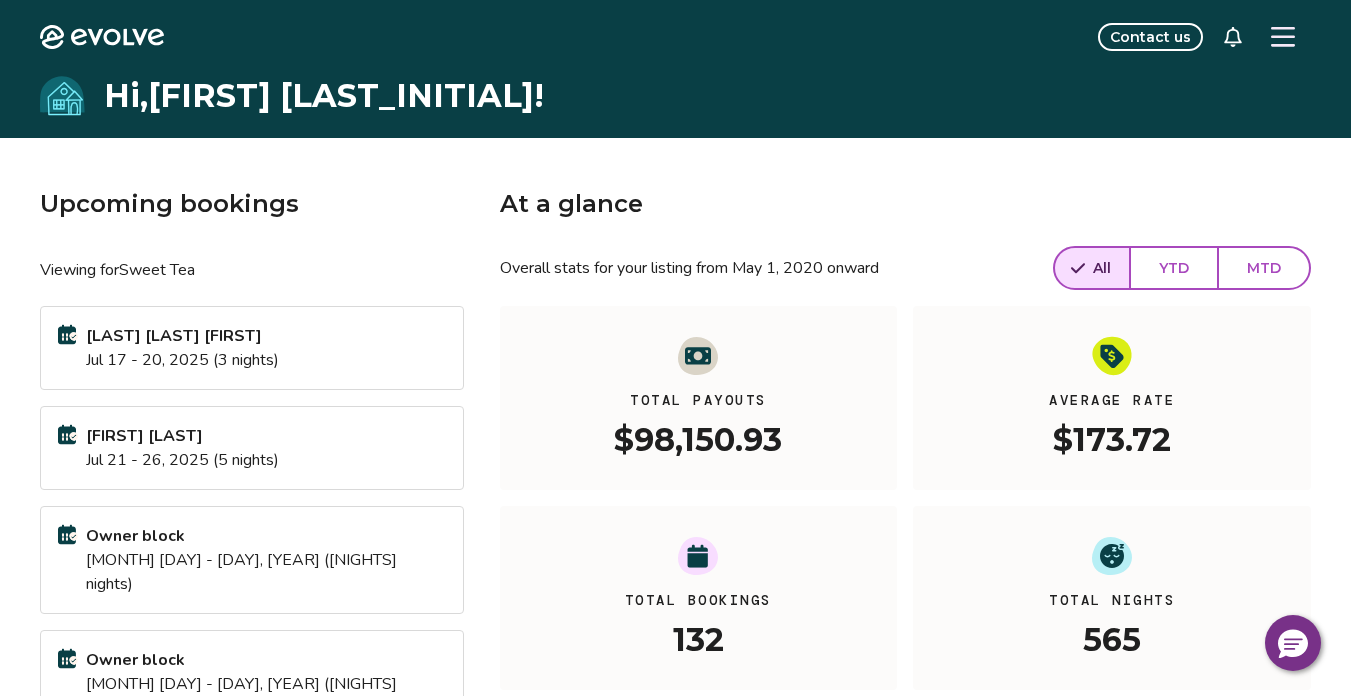 click 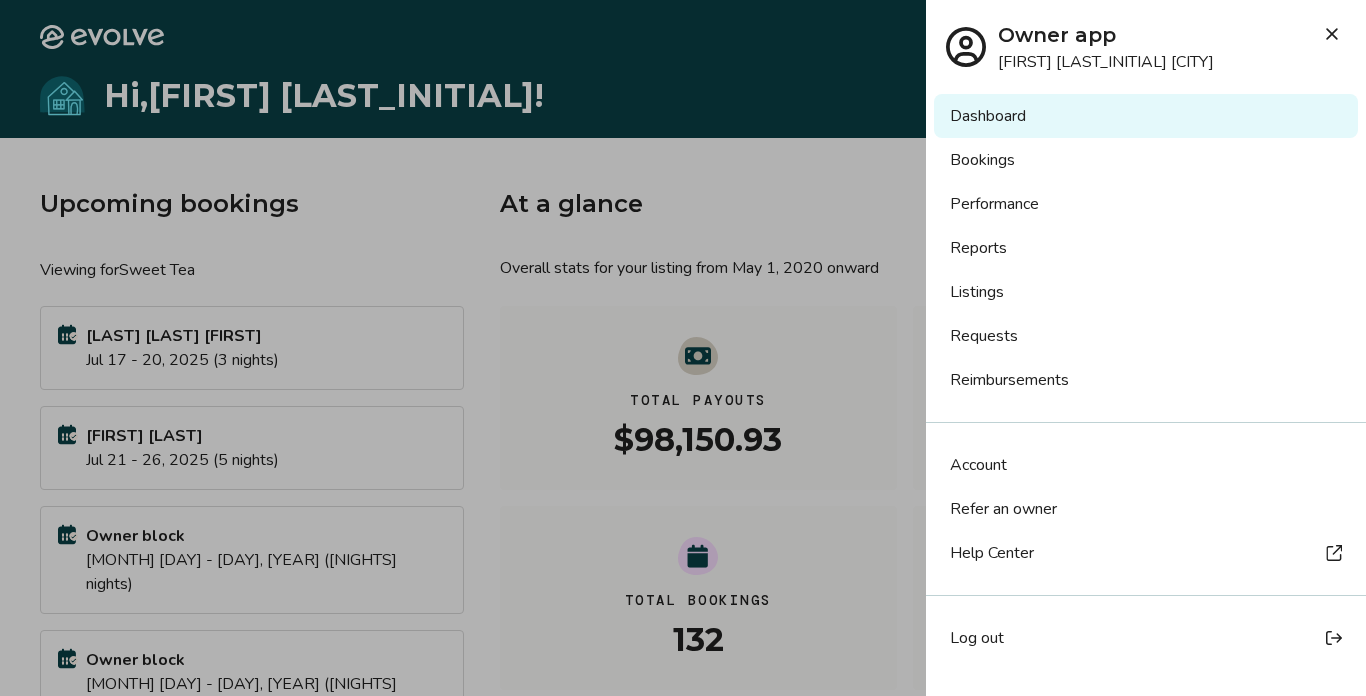 click on "Bookings" at bounding box center [1146, 160] 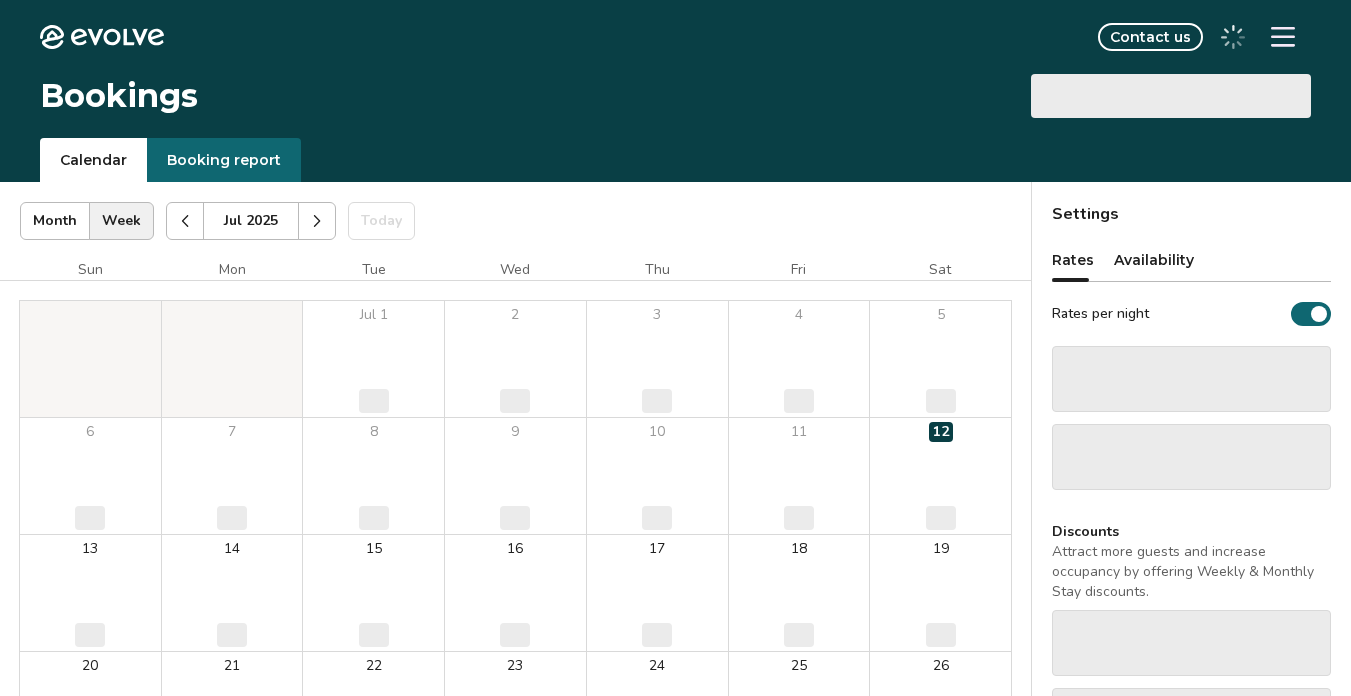 scroll, scrollTop: 0, scrollLeft: 0, axis: both 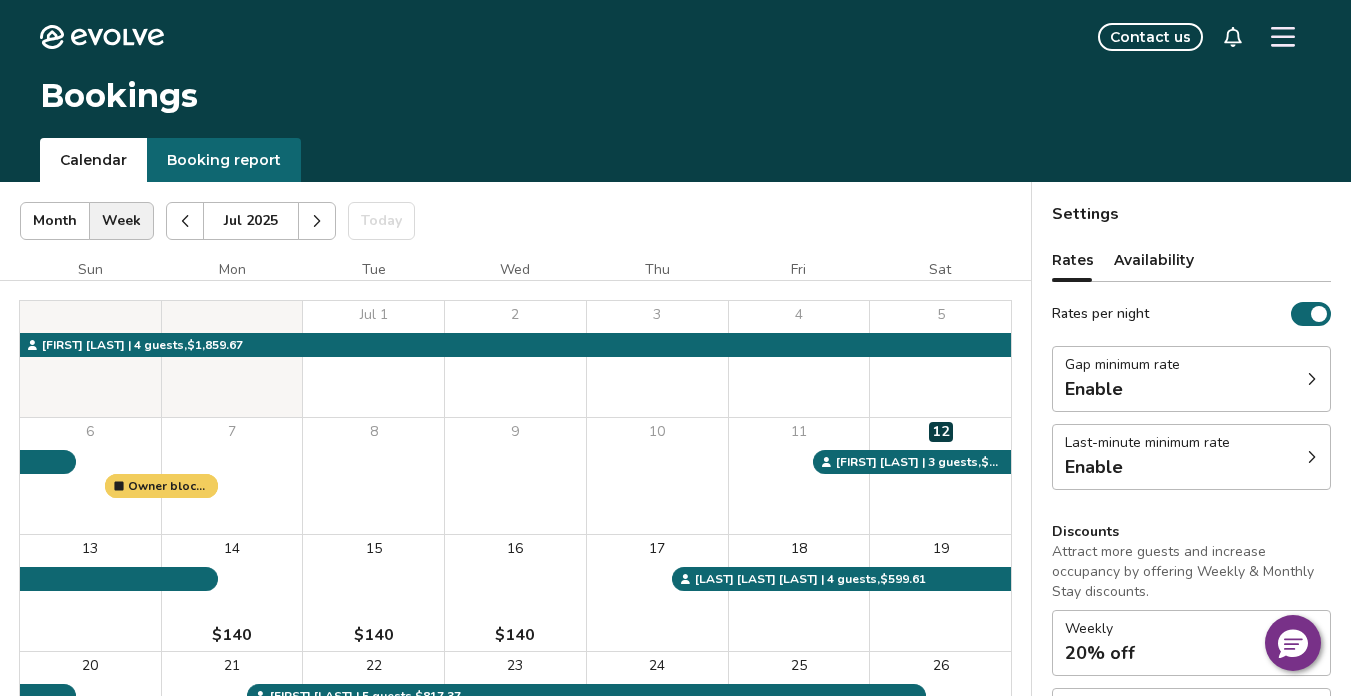 click 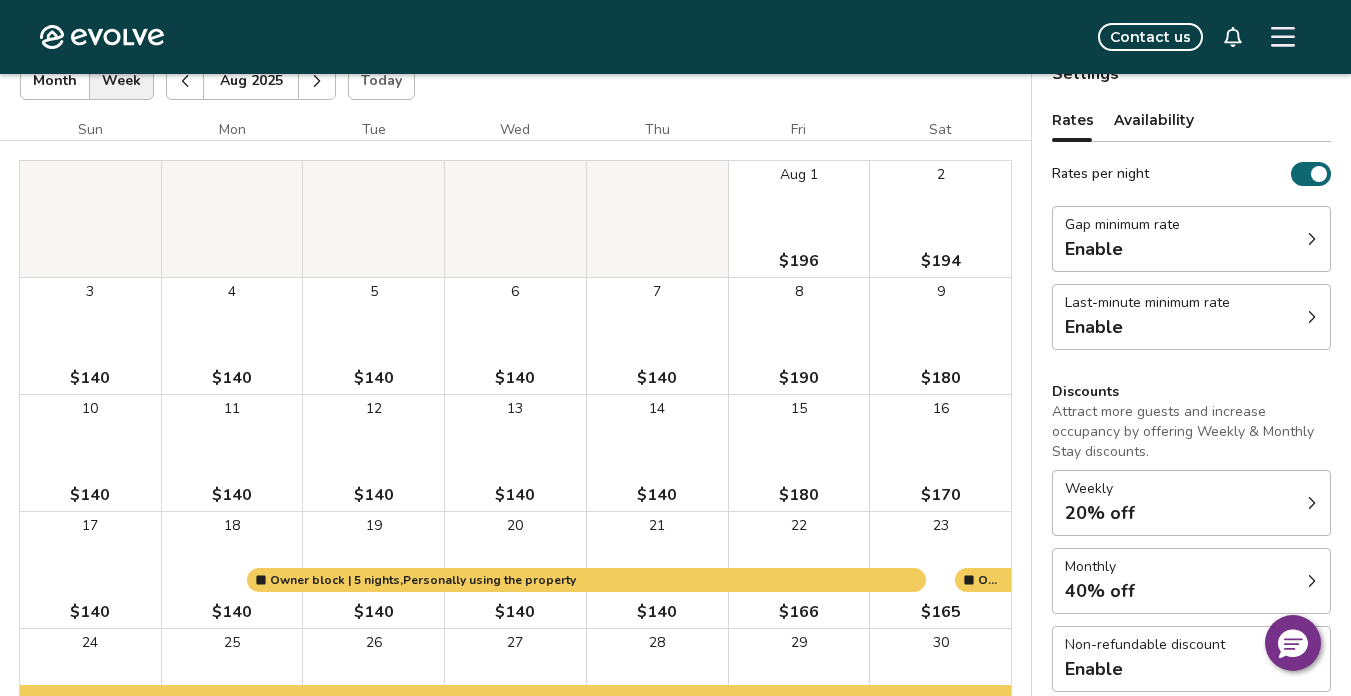 scroll, scrollTop: 138, scrollLeft: 0, axis: vertical 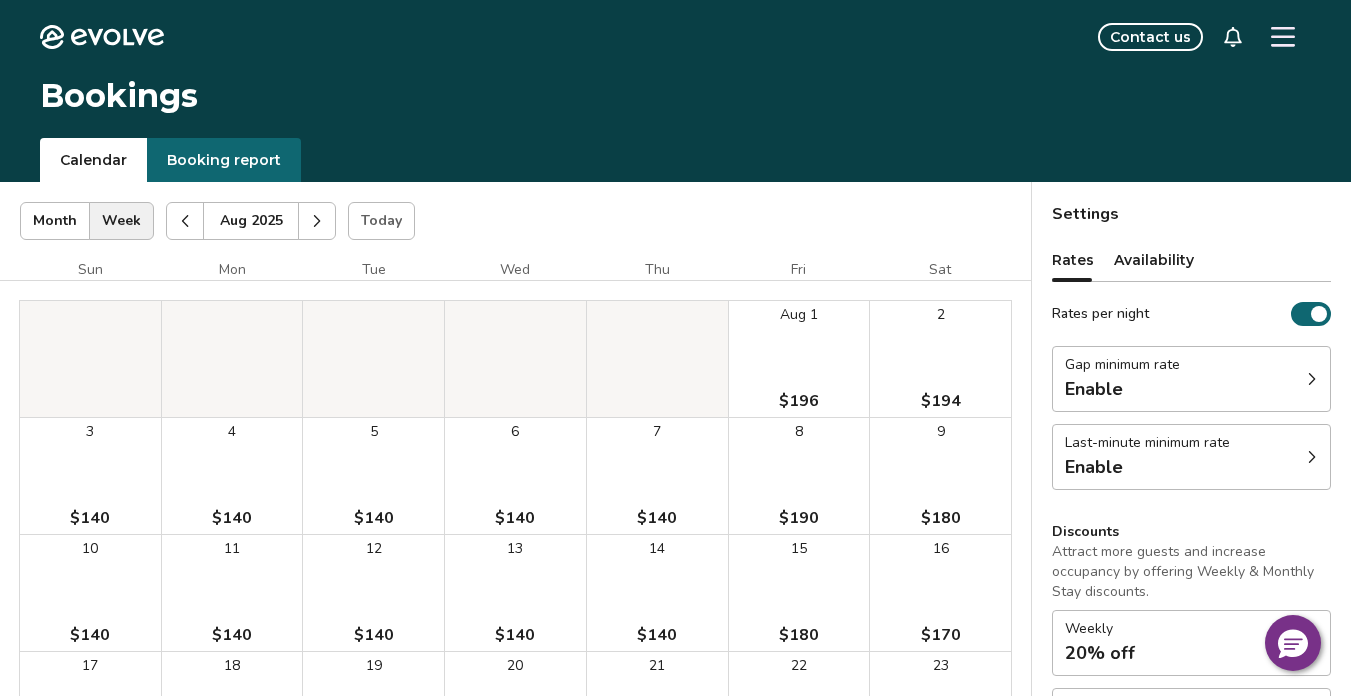 click at bounding box center [317, 221] 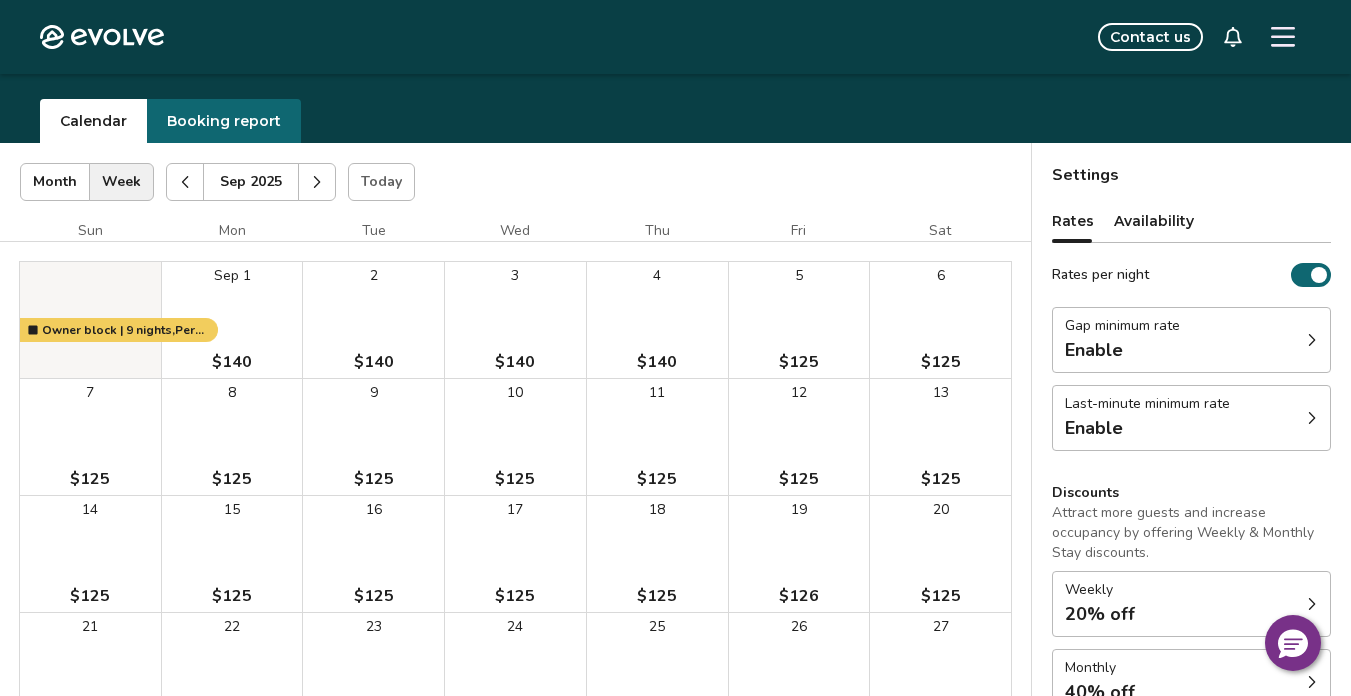 scroll, scrollTop: 0, scrollLeft: 0, axis: both 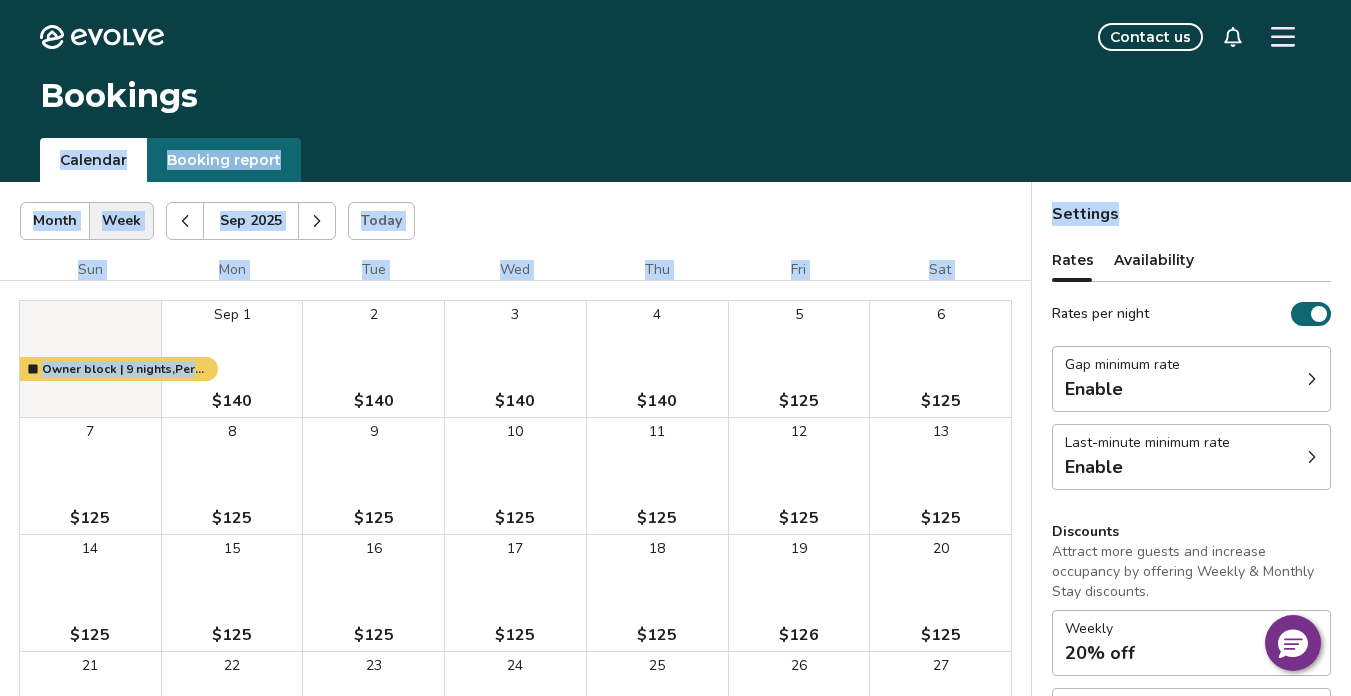 drag, startPoint x: 1350, startPoint y: 92, endPoint x: 1359, endPoint y: 188, distance: 96.42095 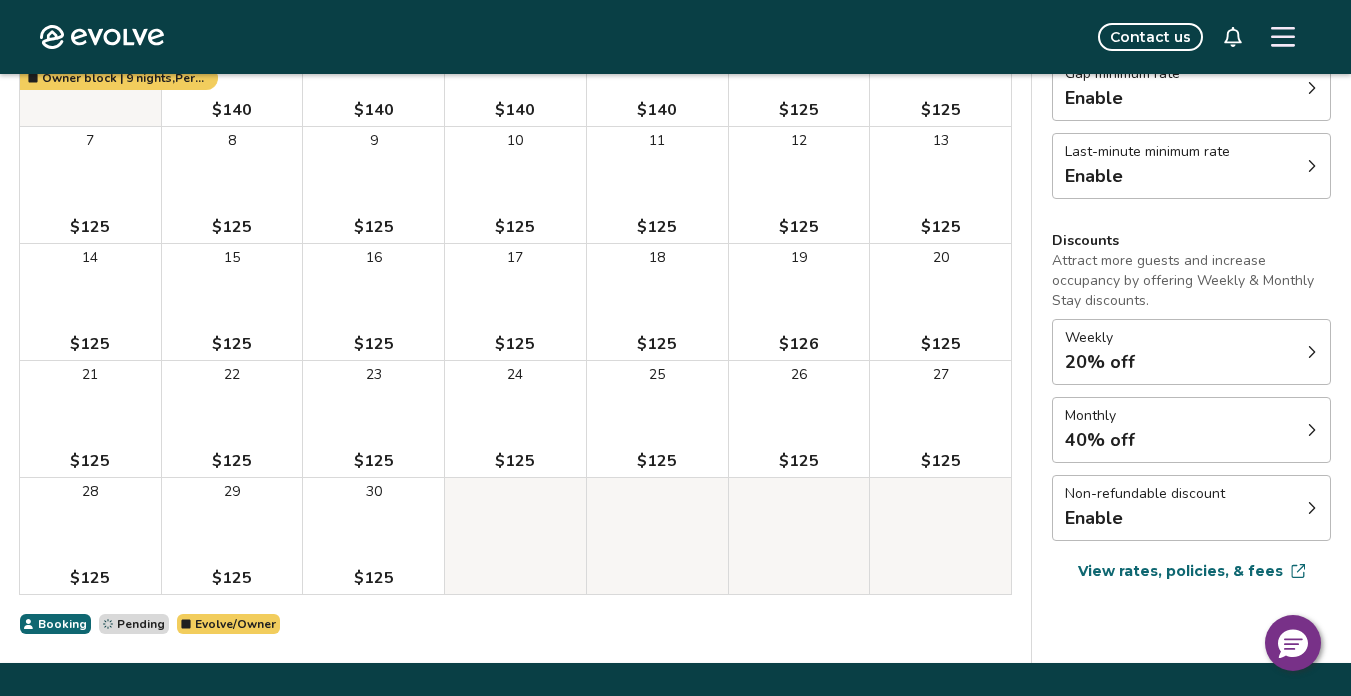 scroll, scrollTop: 338, scrollLeft: 0, axis: vertical 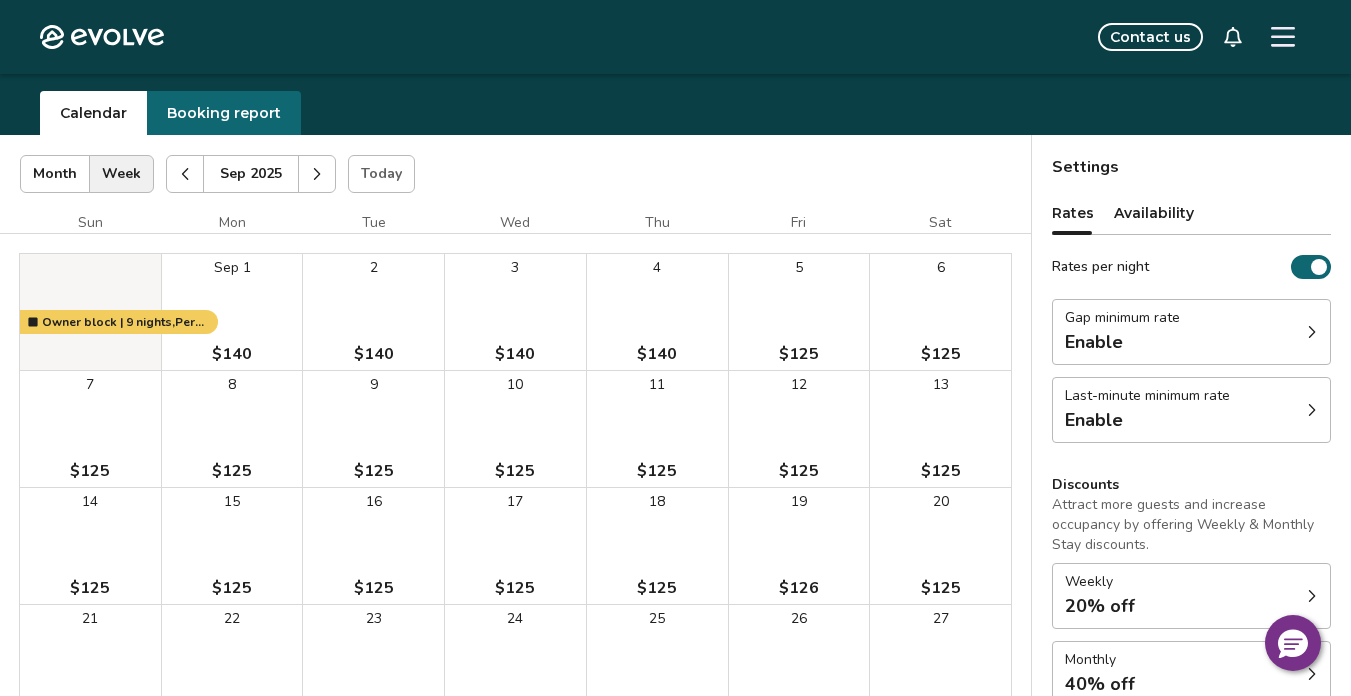 click 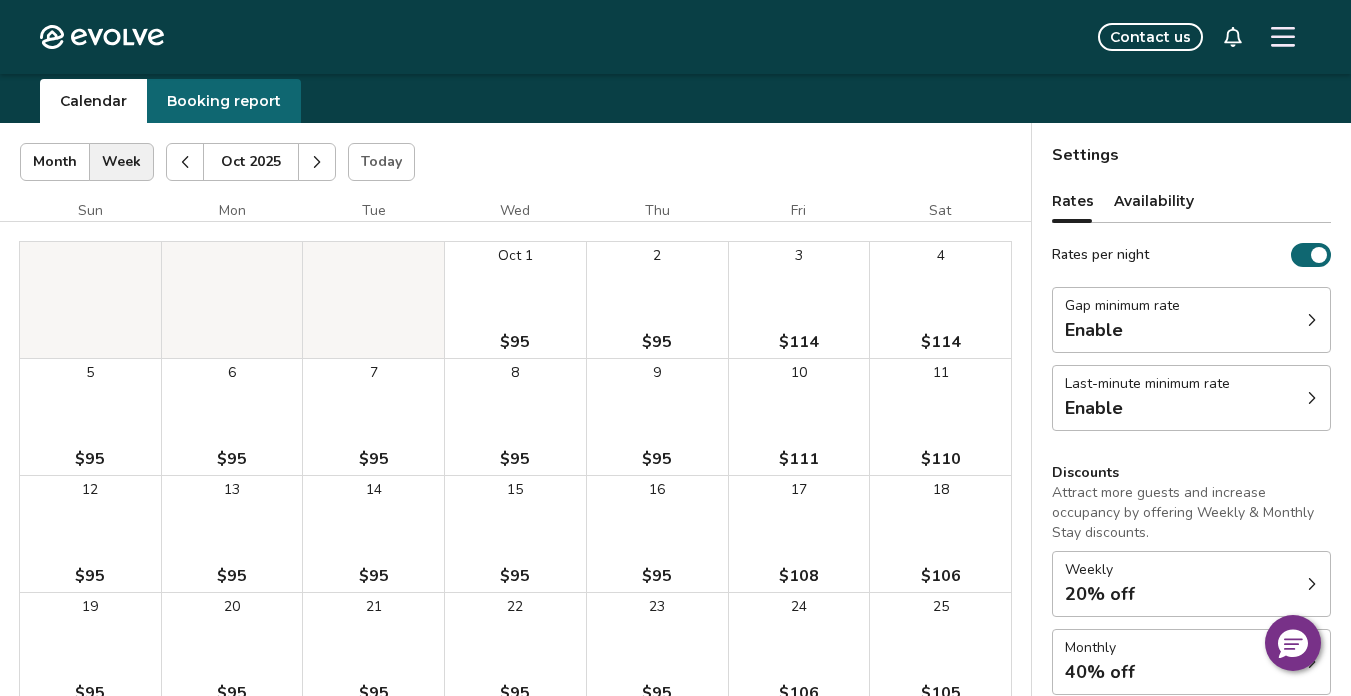 scroll, scrollTop: 0, scrollLeft: 0, axis: both 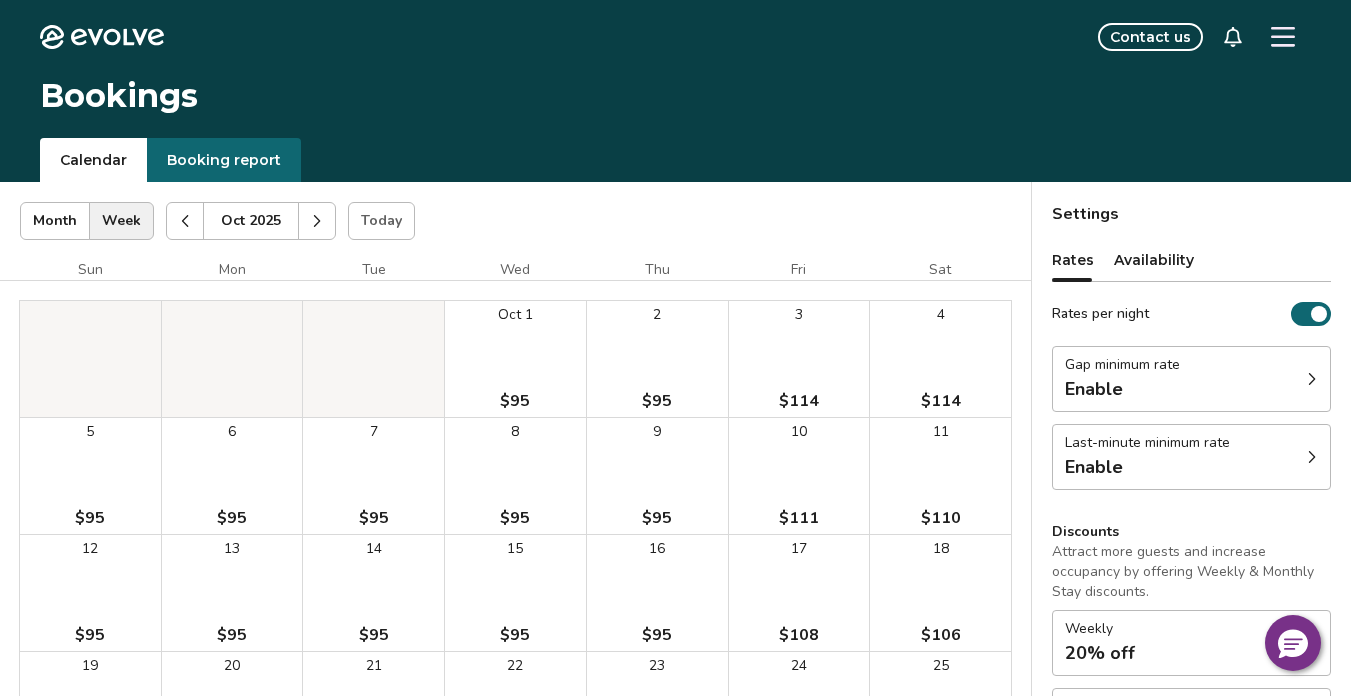 click at bounding box center [317, 221] 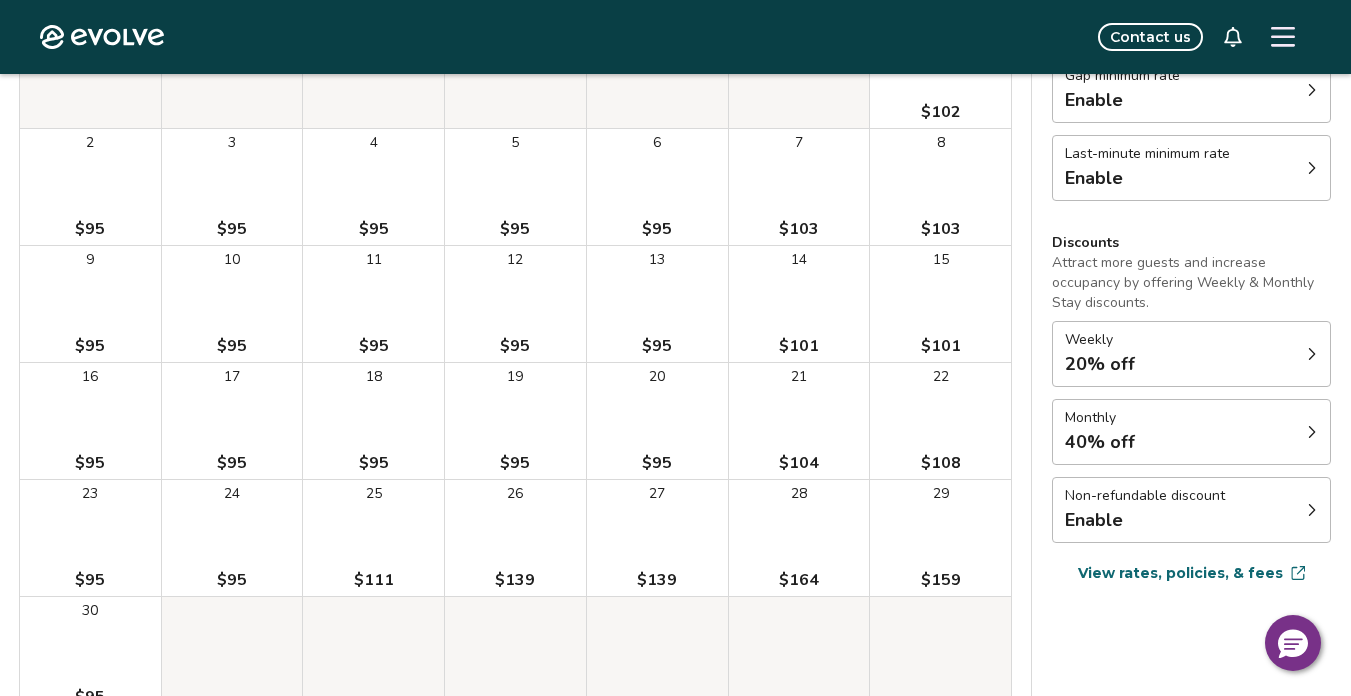 scroll, scrollTop: 0, scrollLeft: 0, axis: both 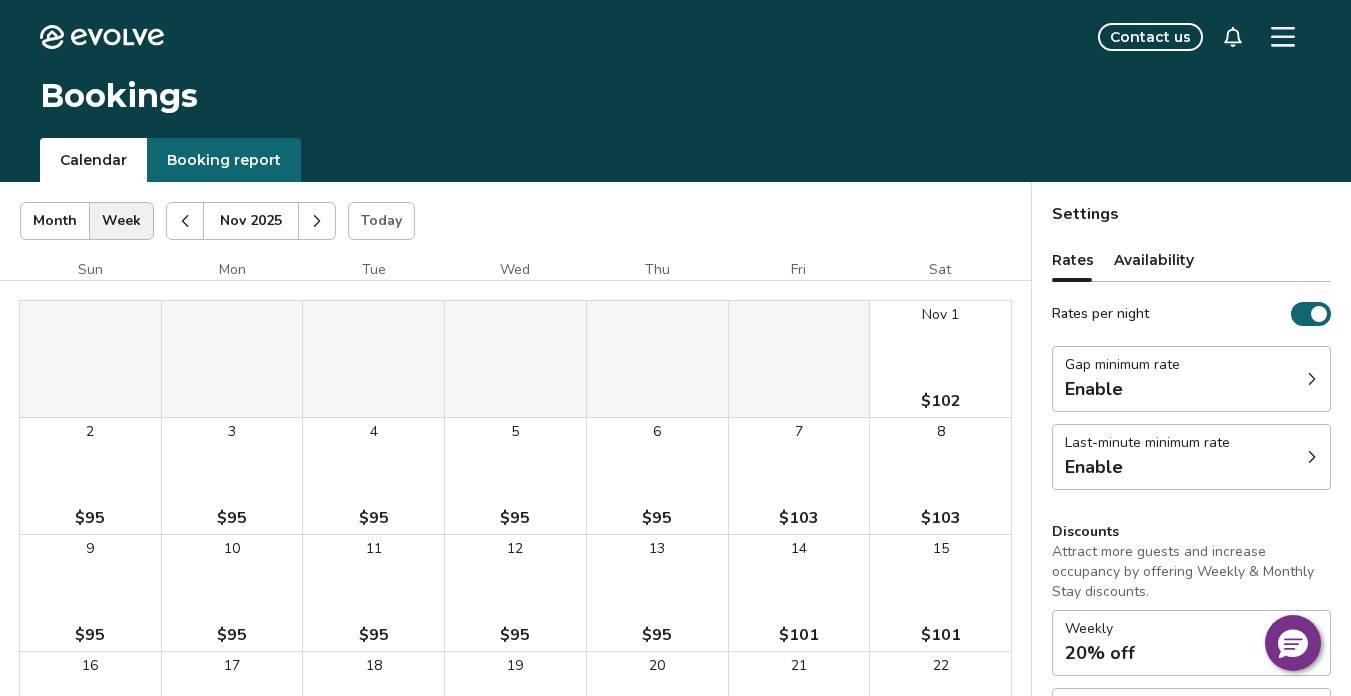 click at bounding box center (317, 221) 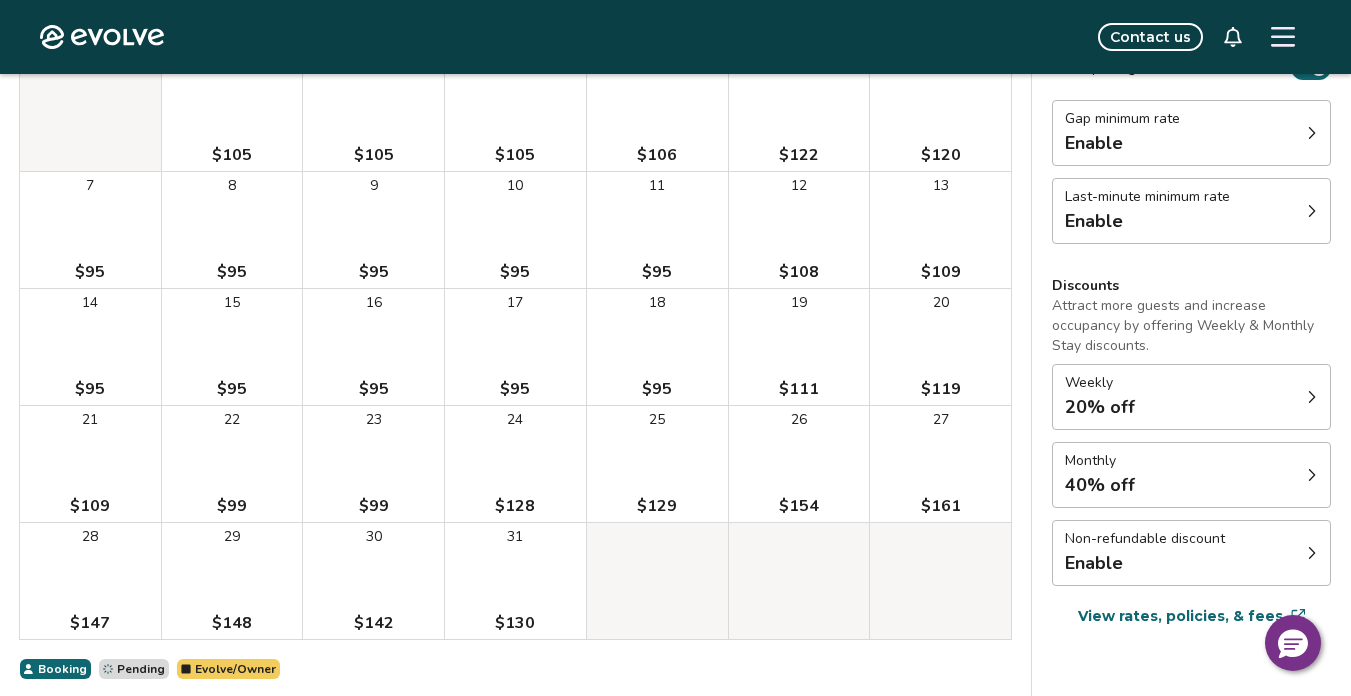 scroll, scrollTop: 0, scrollLeft: 0, axis: both 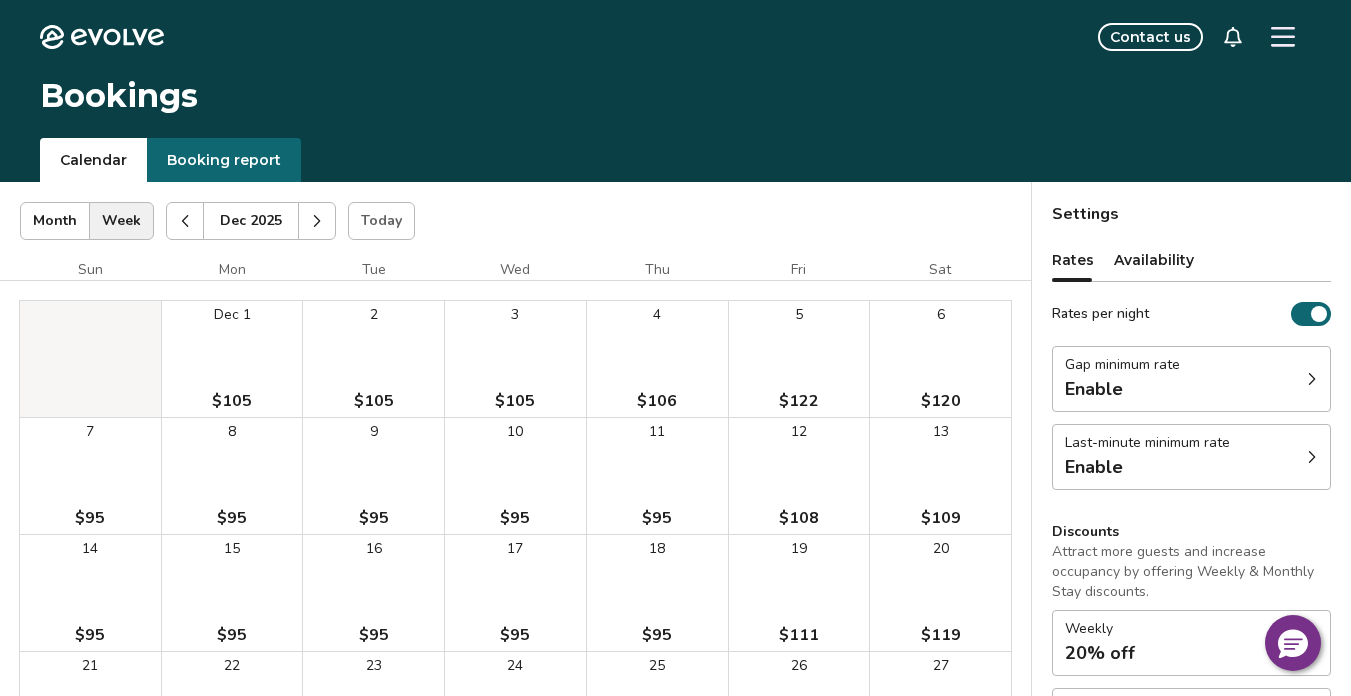 click at bounding box center [317, 221] 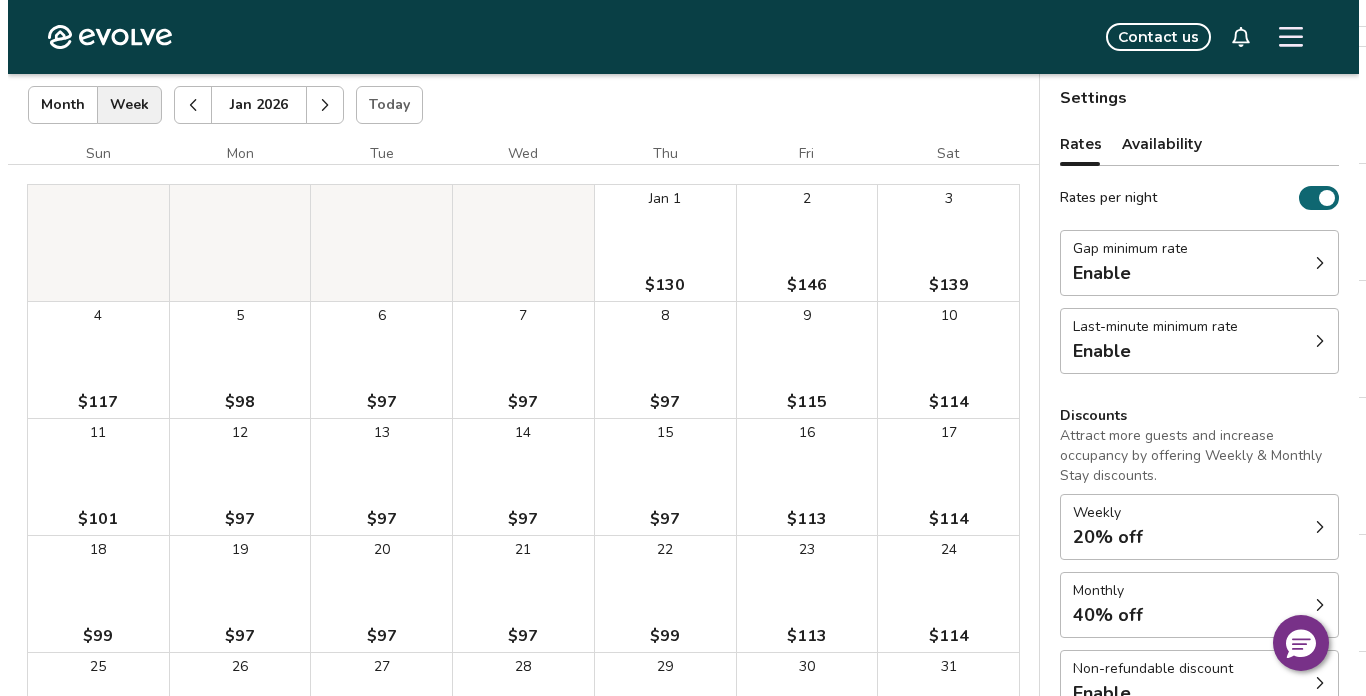 scroll, scrollTop: 0, scrollLeft: 0, axis: both 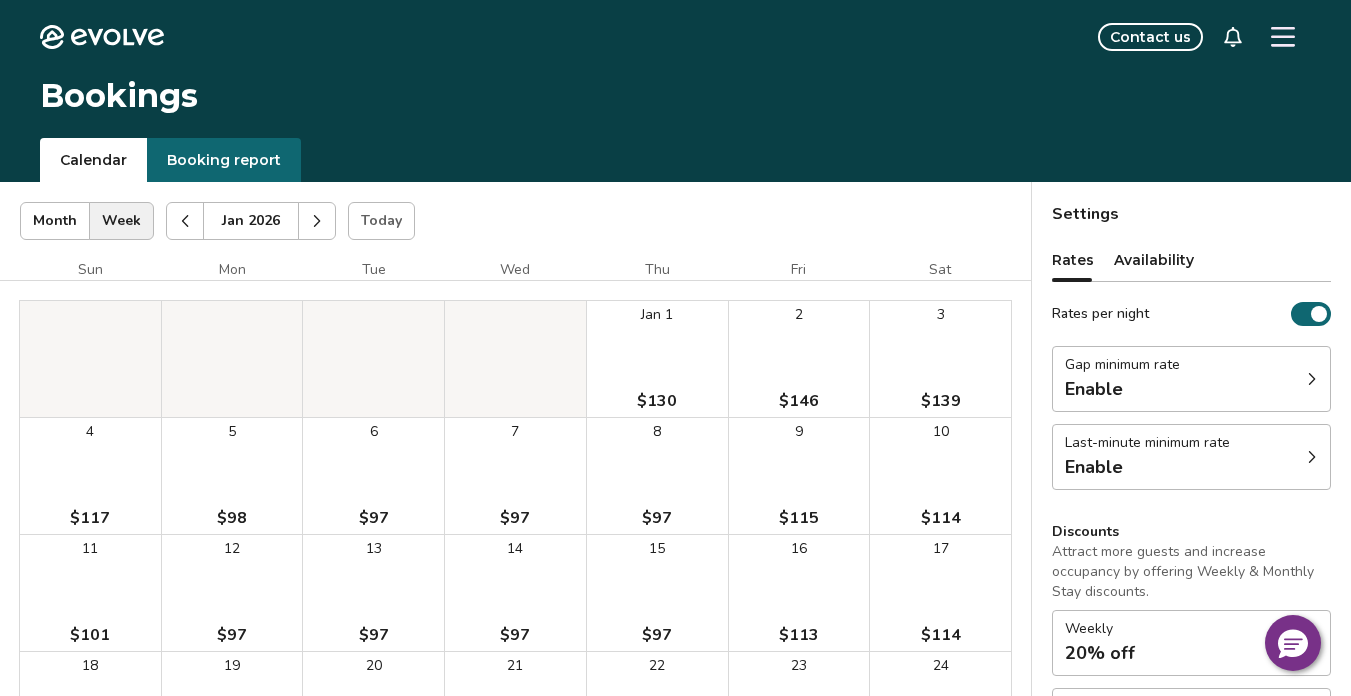 click 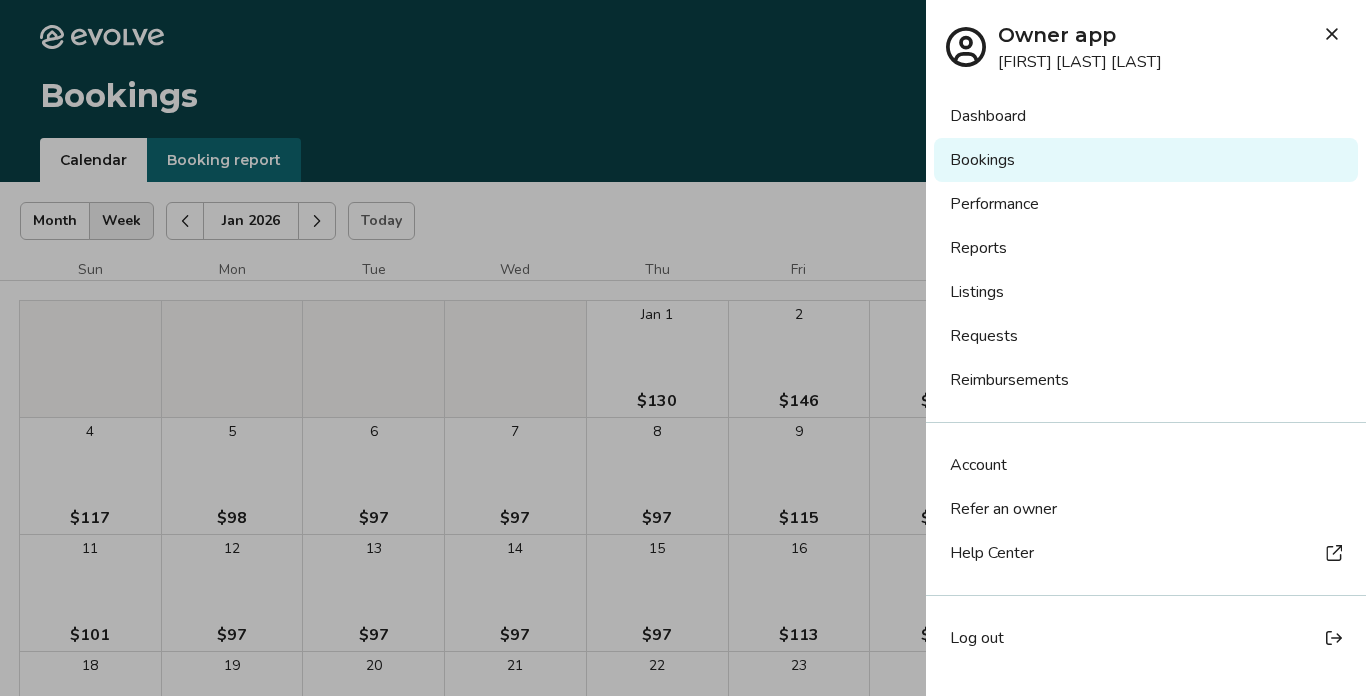 click on "Log out" at bounding box center (977, 638) 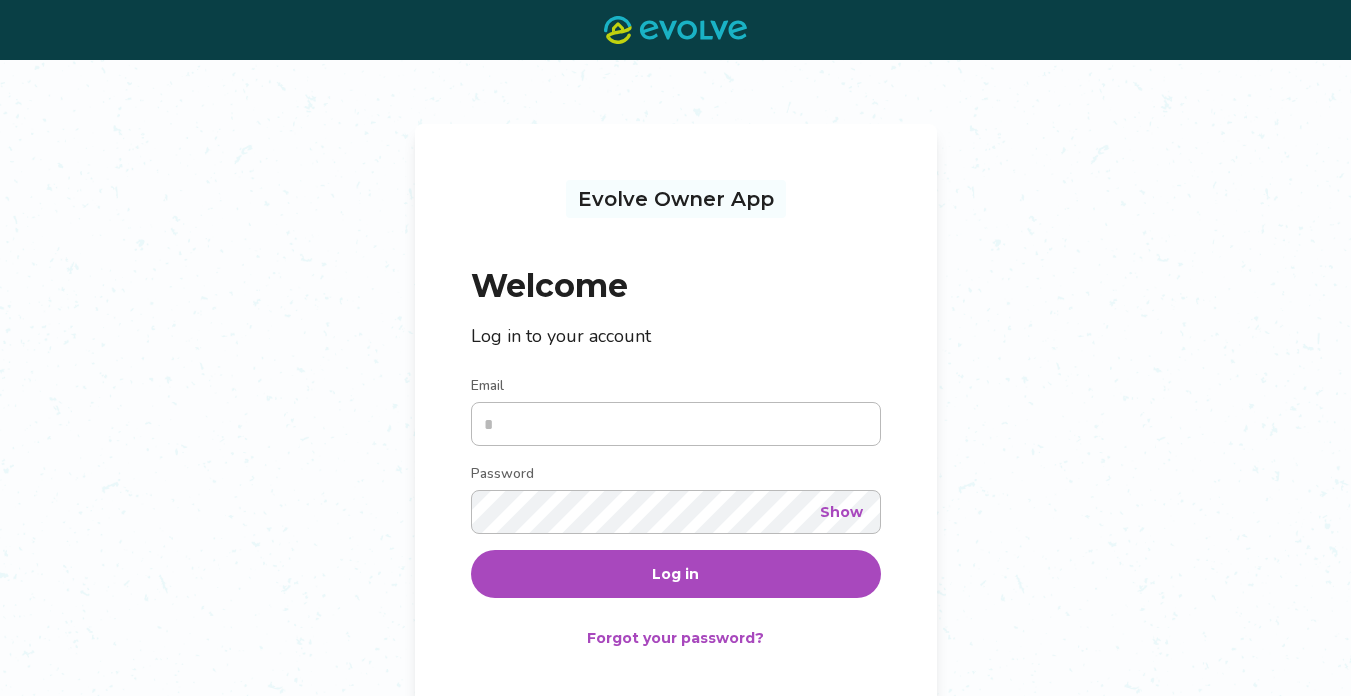 scroll, scrollTop: 0, scrollLeft: 0, axis: both 